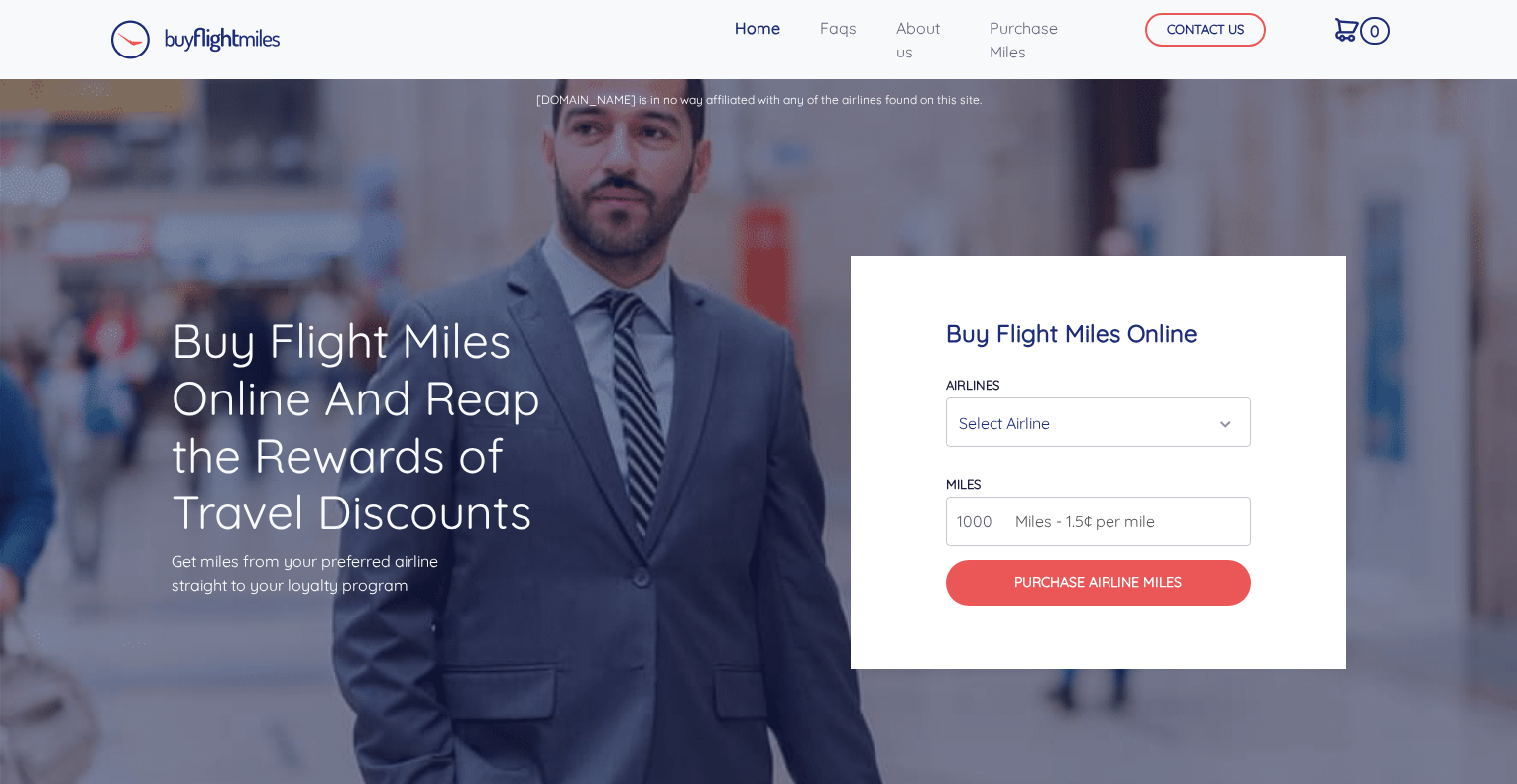 scroll, scrollTop: 0, scrollLeft: 0, axis: both 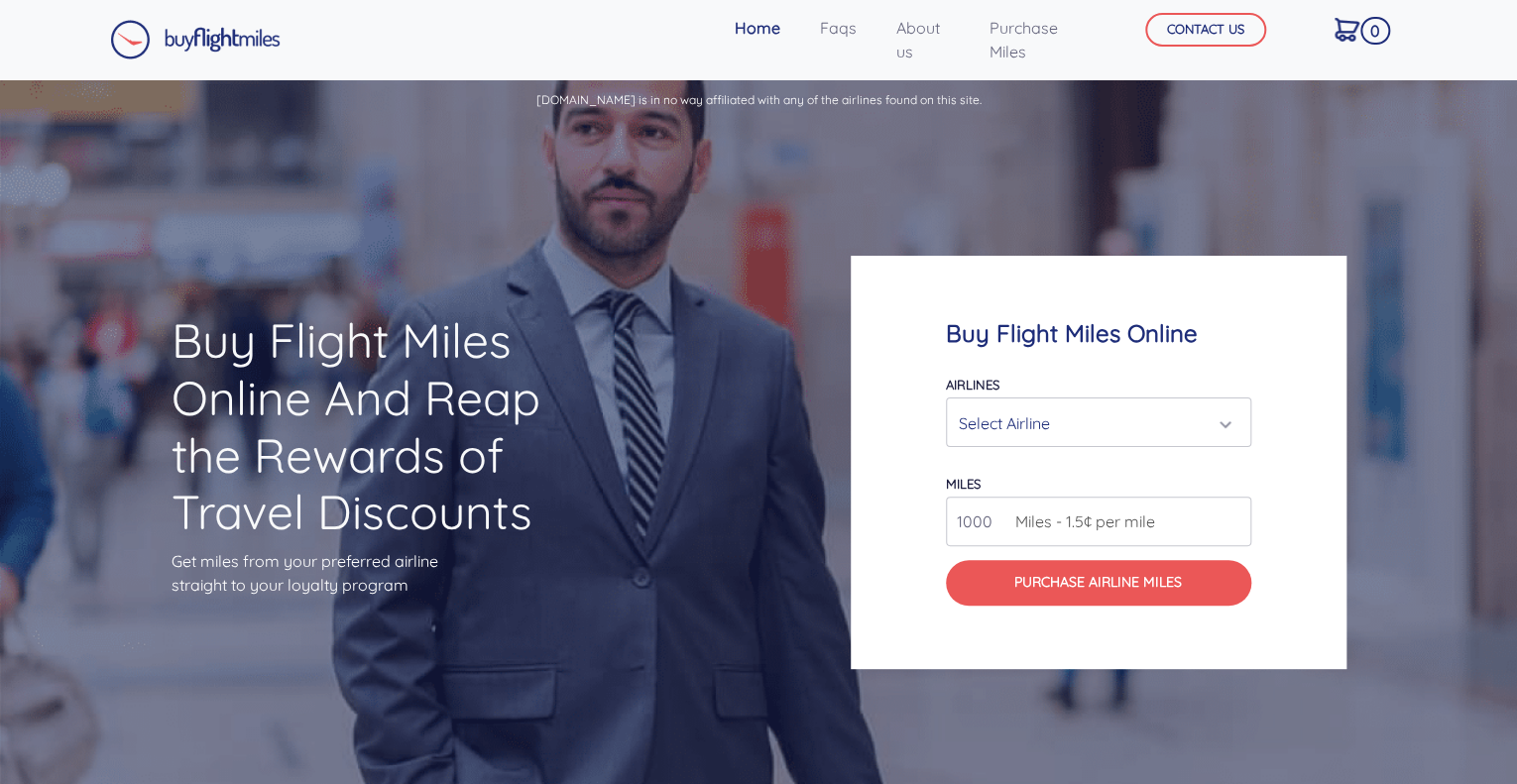 click on "Select Airline" at bounding box center (1093, 423) 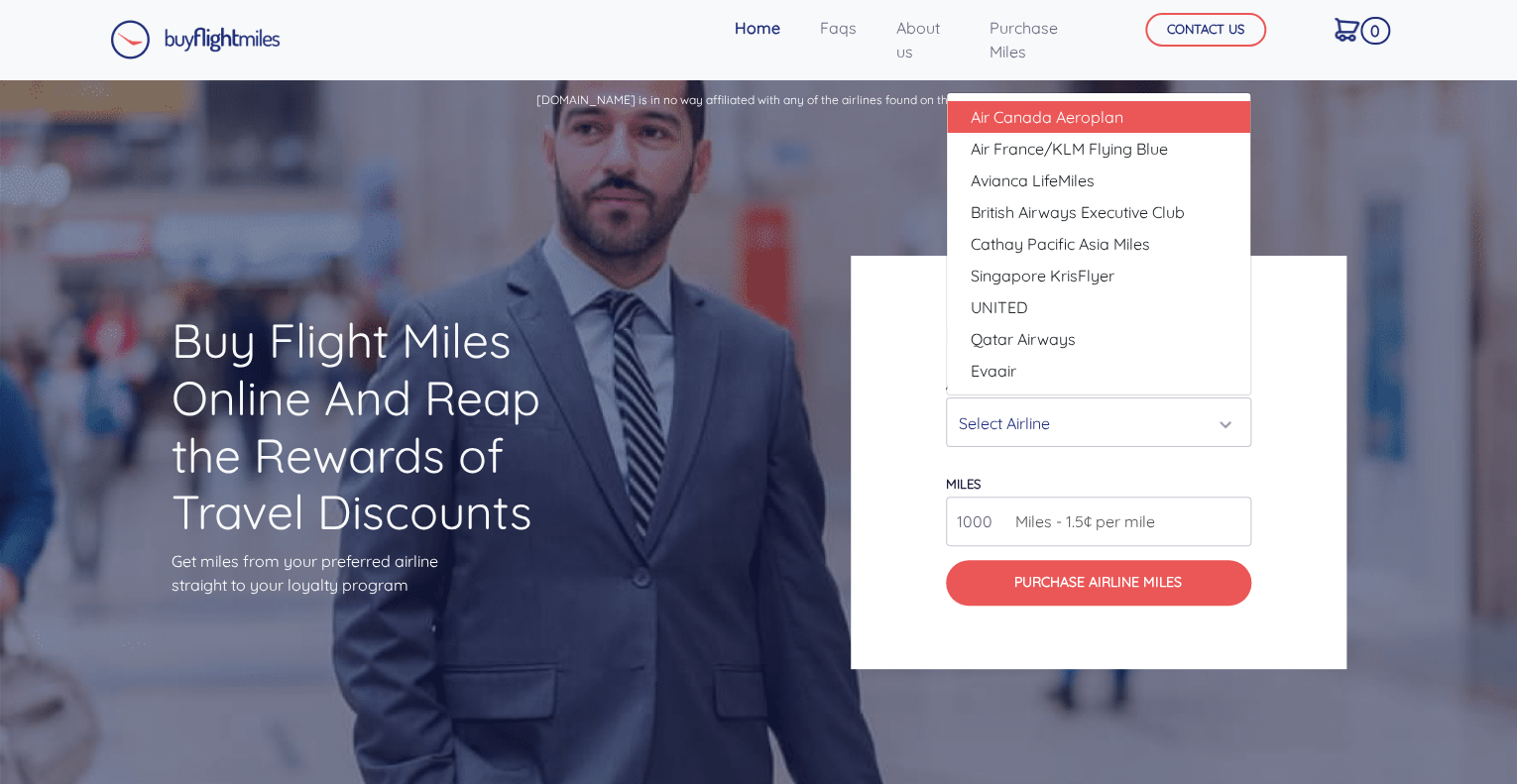 click on "Air Canada Aeroplan" at bounding box center [1099, 117] 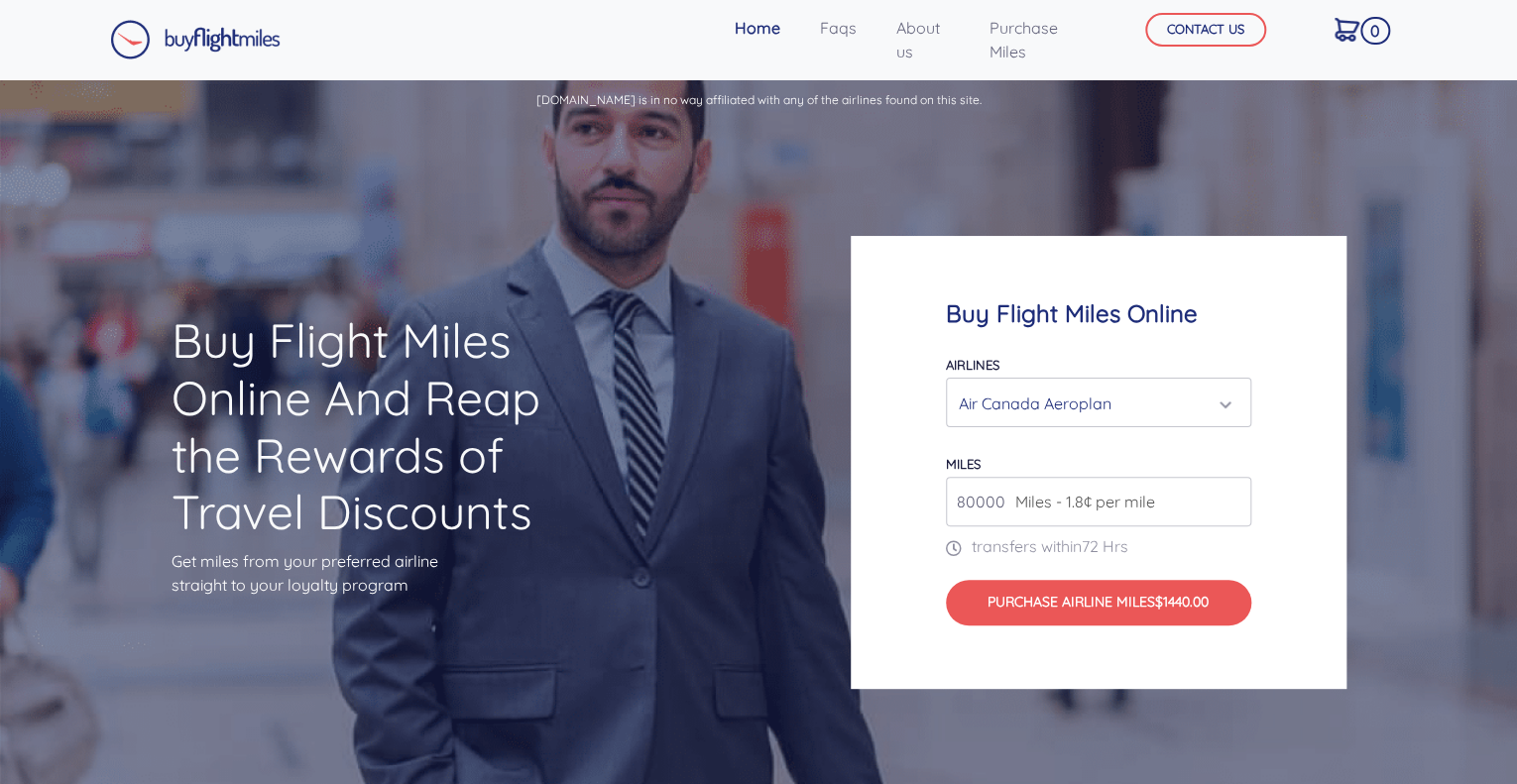 click on "80000" at bounding box center [1099, 502] 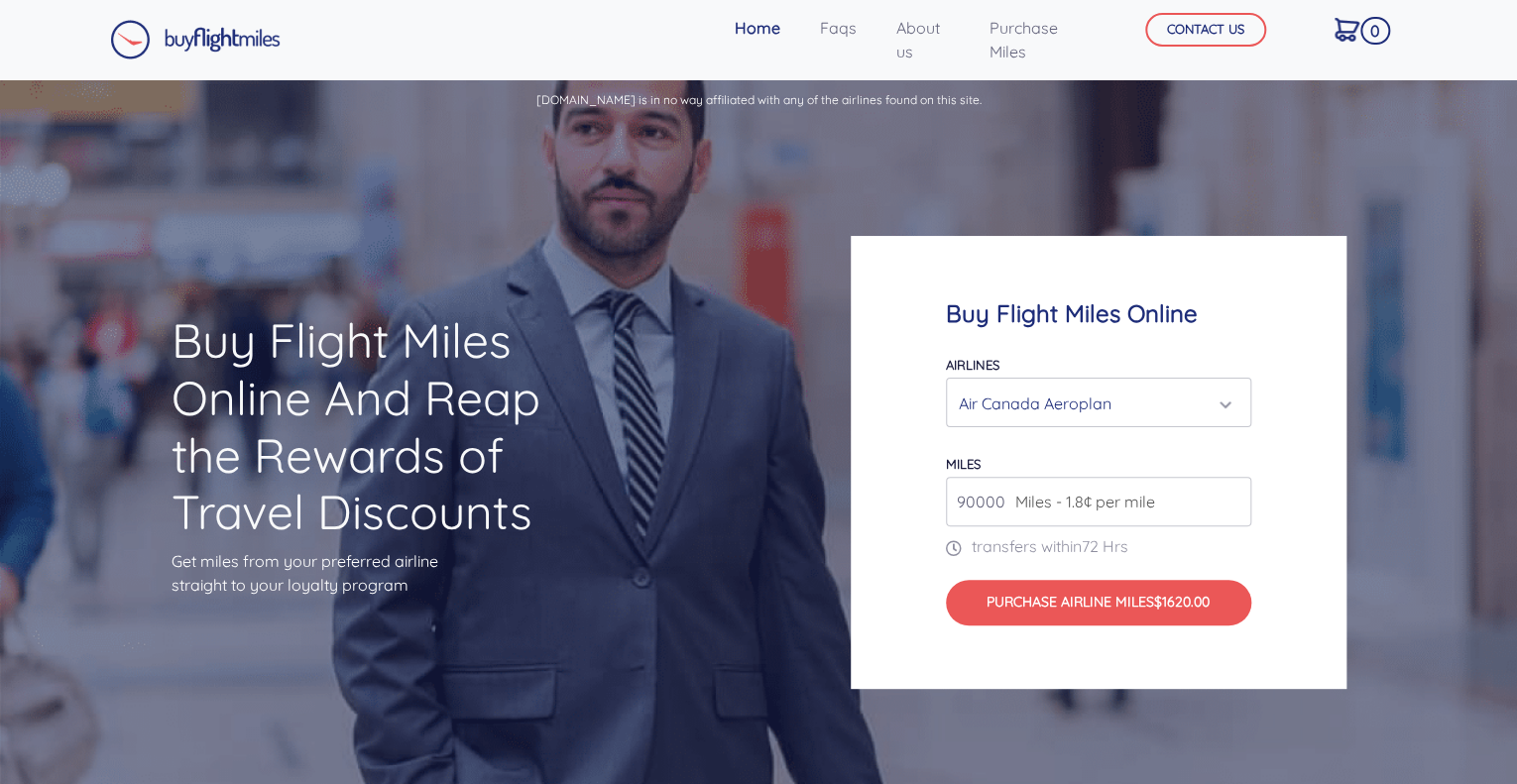type on "90000" 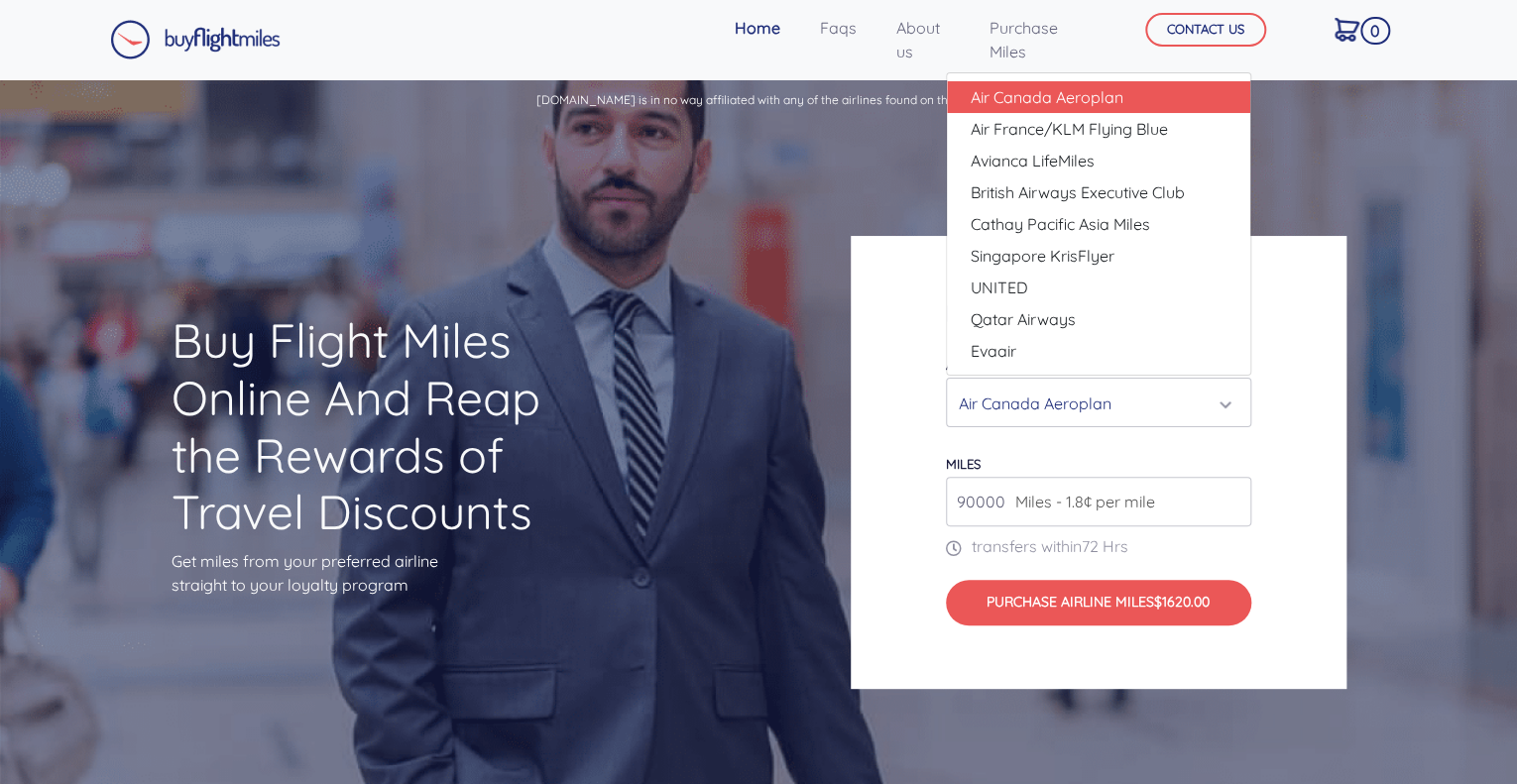 click on "Buy Flight Miles Online
Airlines
Air Canada Aeroplan
Air France/KLM Flying Blue
Avianca LifeMiles
British Airways Executive Club
Cathay Pacific Asia Miles
Singapore KrisFlyer
UNITED
Qatar Airways
Evaair
Air Canada Aeroplan   Air Canada Aeroplan Air France/KLM Flying Blue Avianca LifeMiles British Airways Executive Club" at bounding box center (1099, 462) 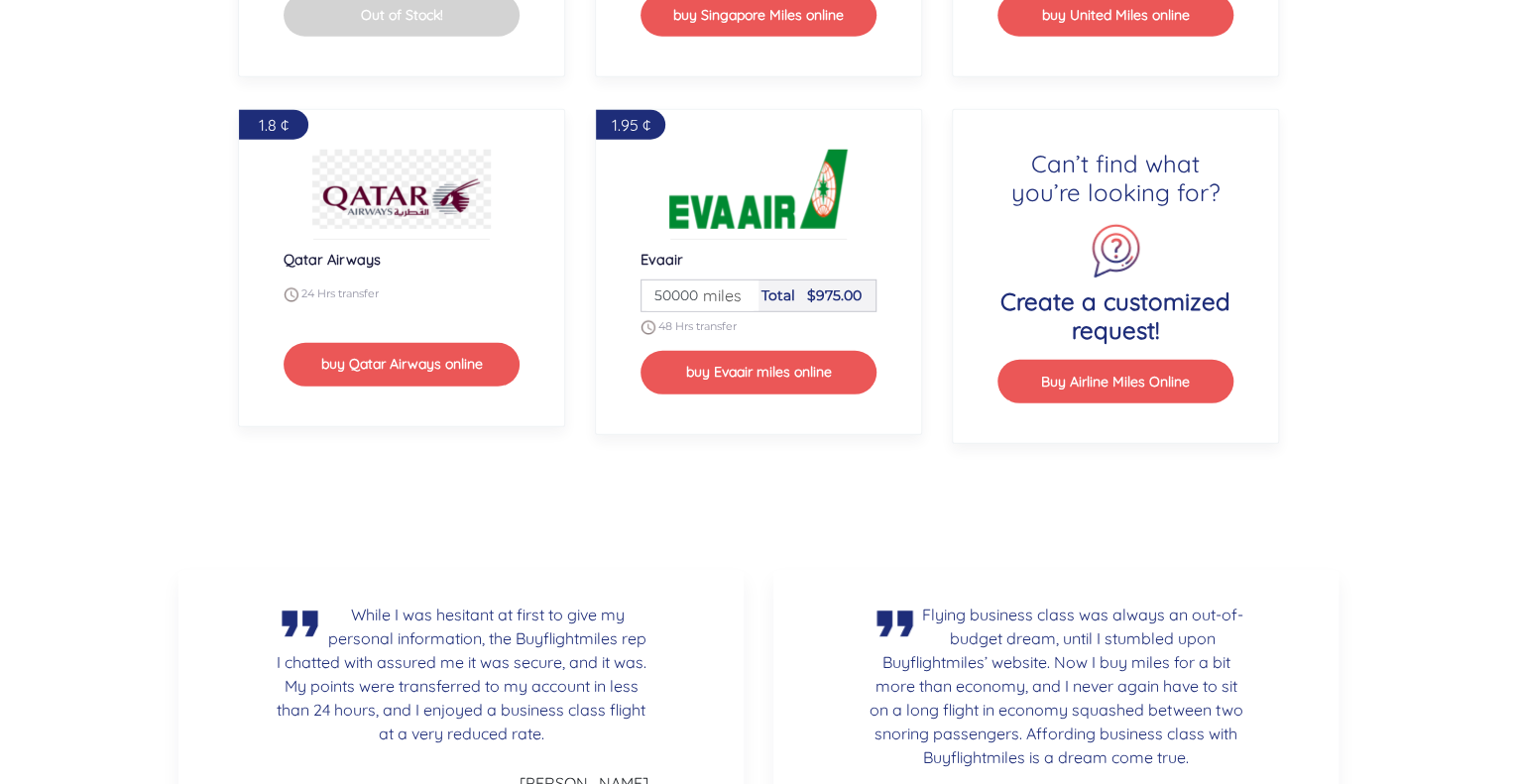 scroll, scrollTop: 2299, scrollLeft: 0, axis: vertical 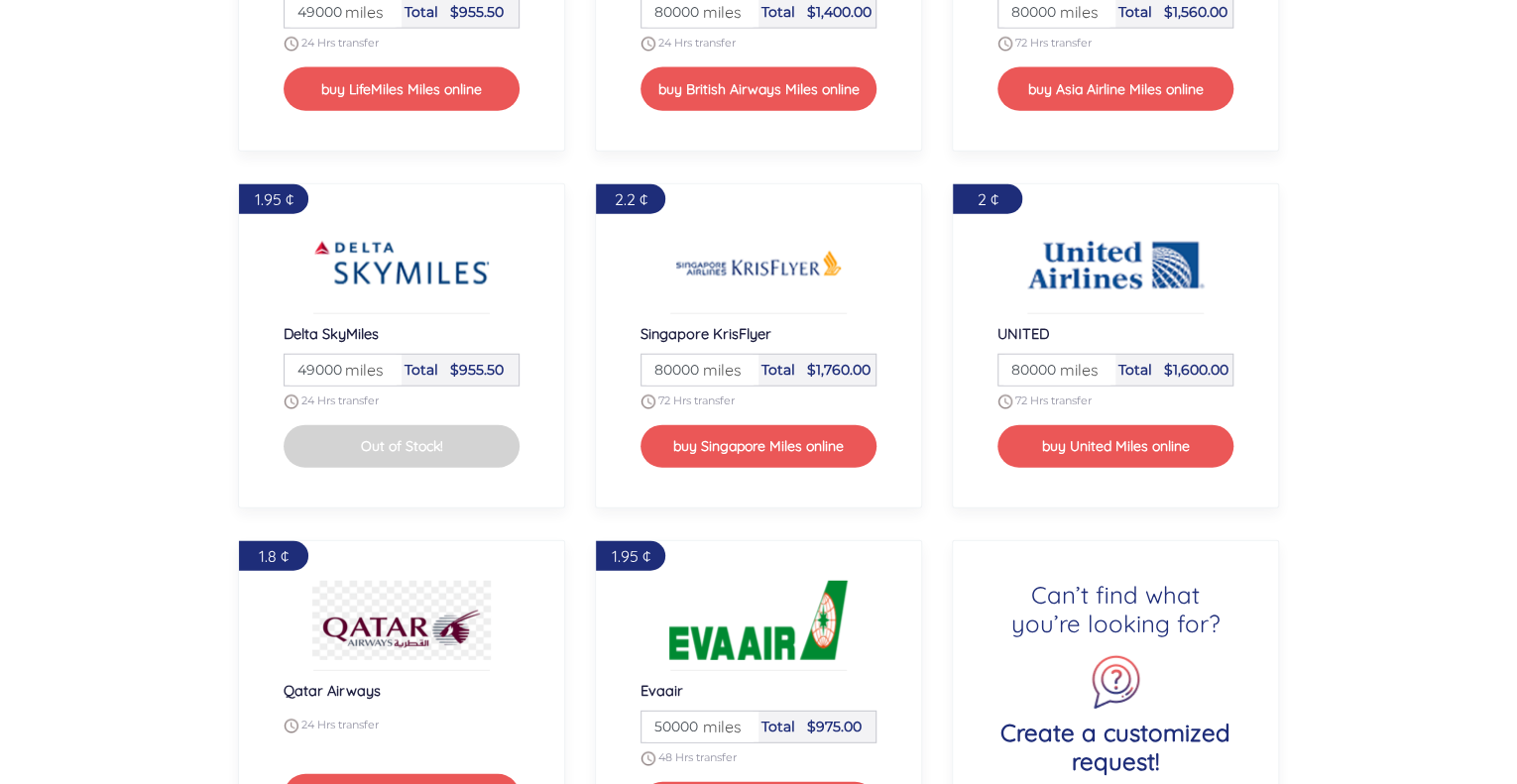 drag, startPoint x: 1481, startPoint y: 401, endPoint x: 1413, endPoint y: 517, distance: 134.46189 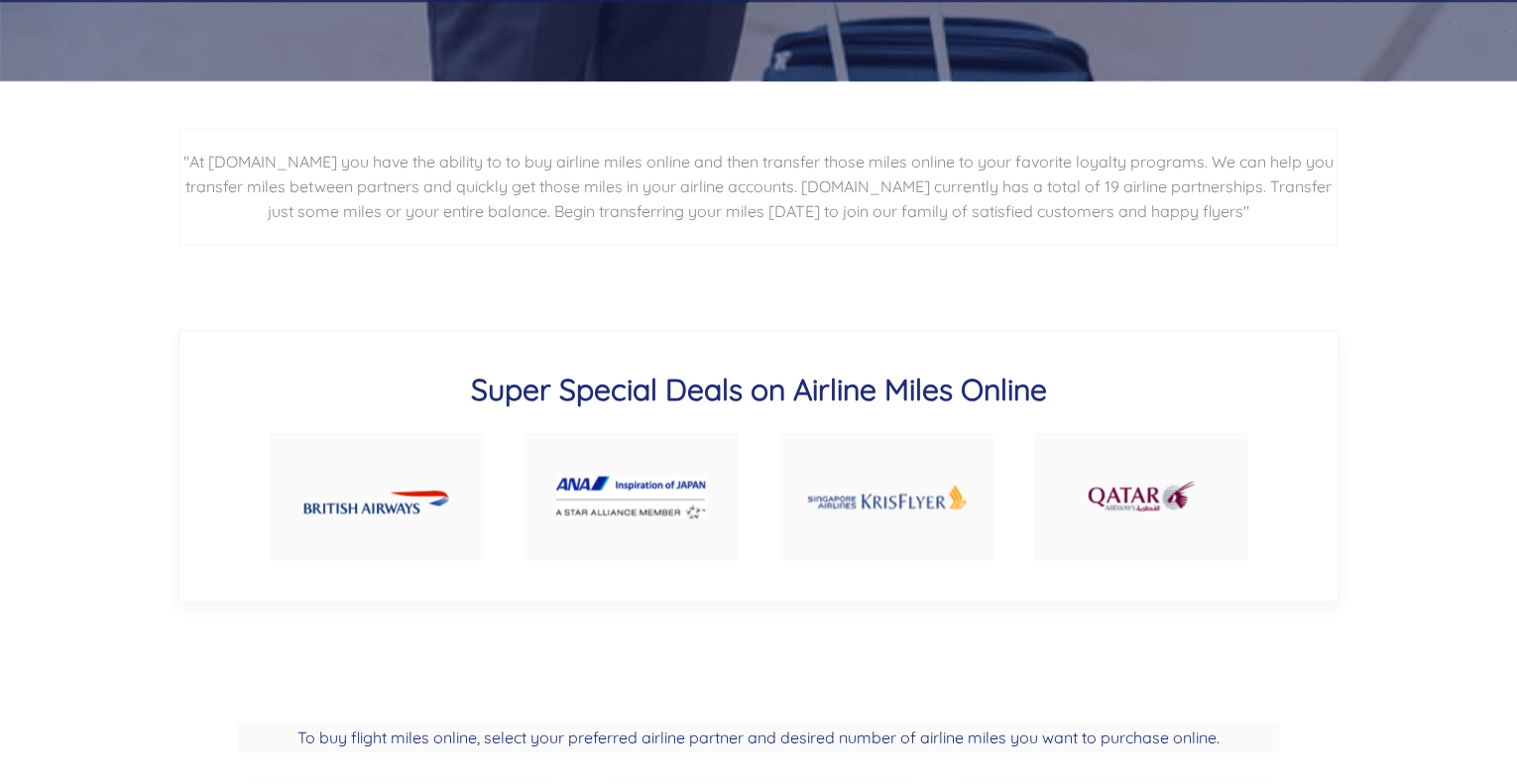 scroll, scrollTop: 1012, scrollLeft: 0, axis: vertical 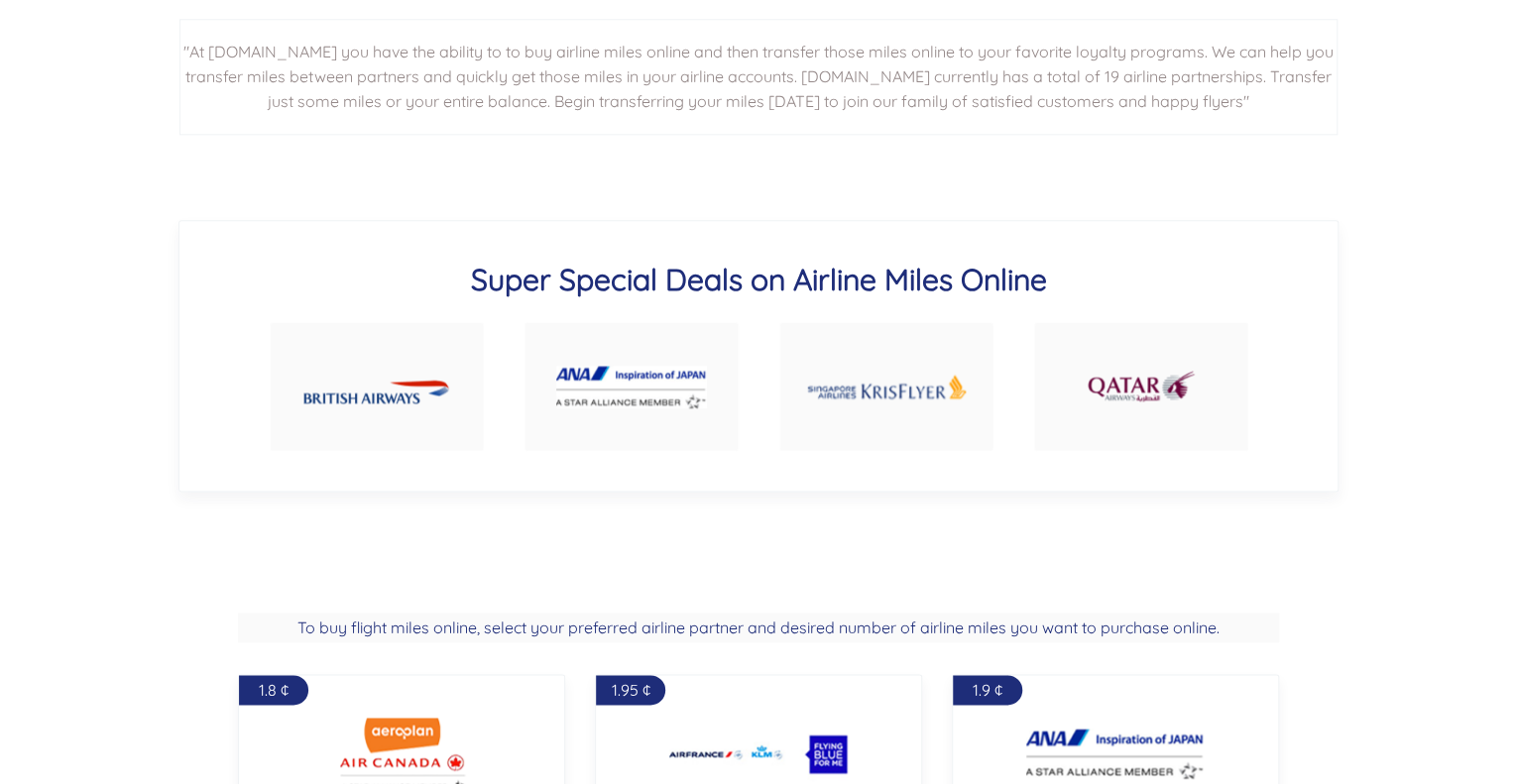 click at bounding box center [376, 387] 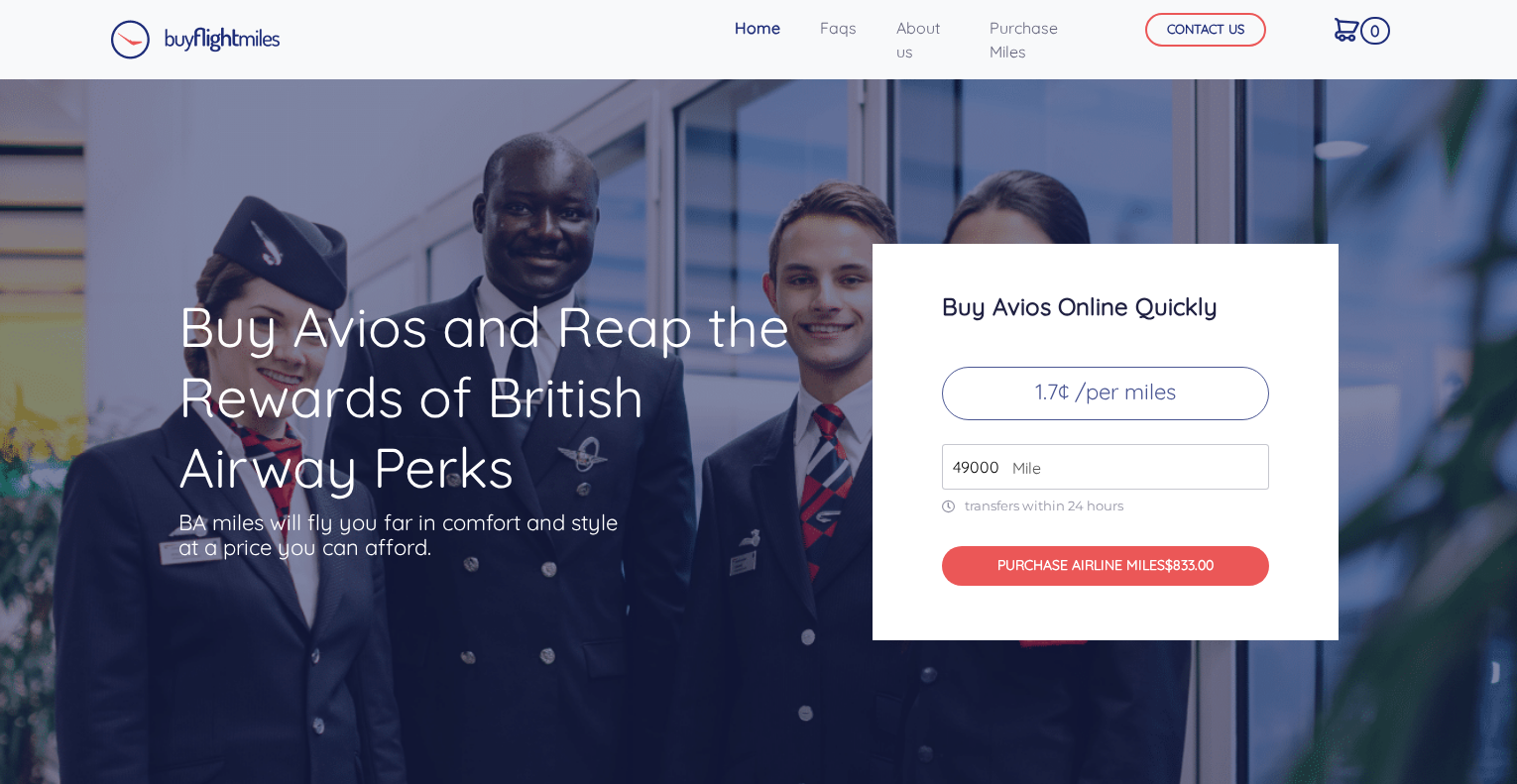 scroll, scrollTop: 0, scrollLeft: 0, axis: both 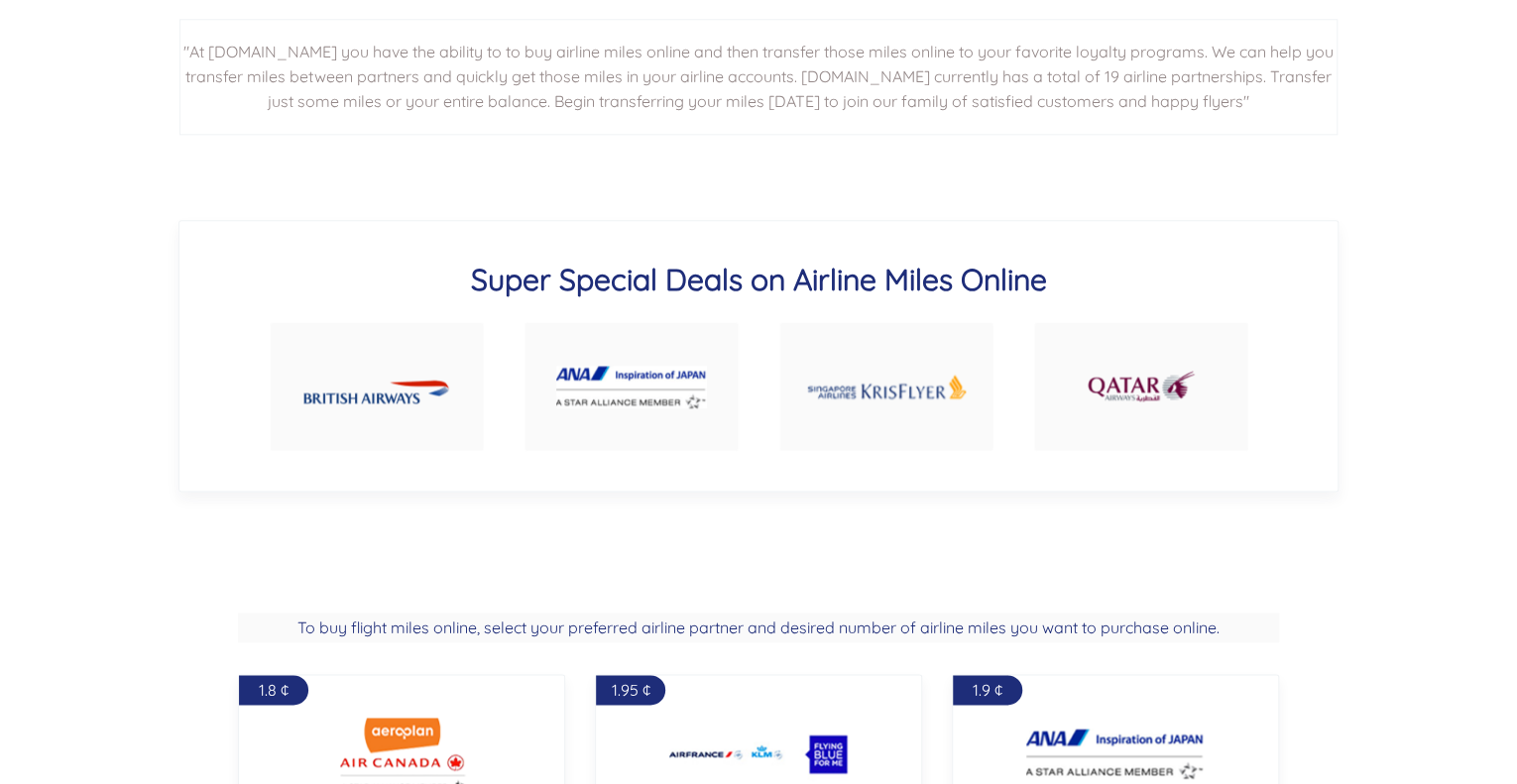 click at bounding box center (1141, 387) 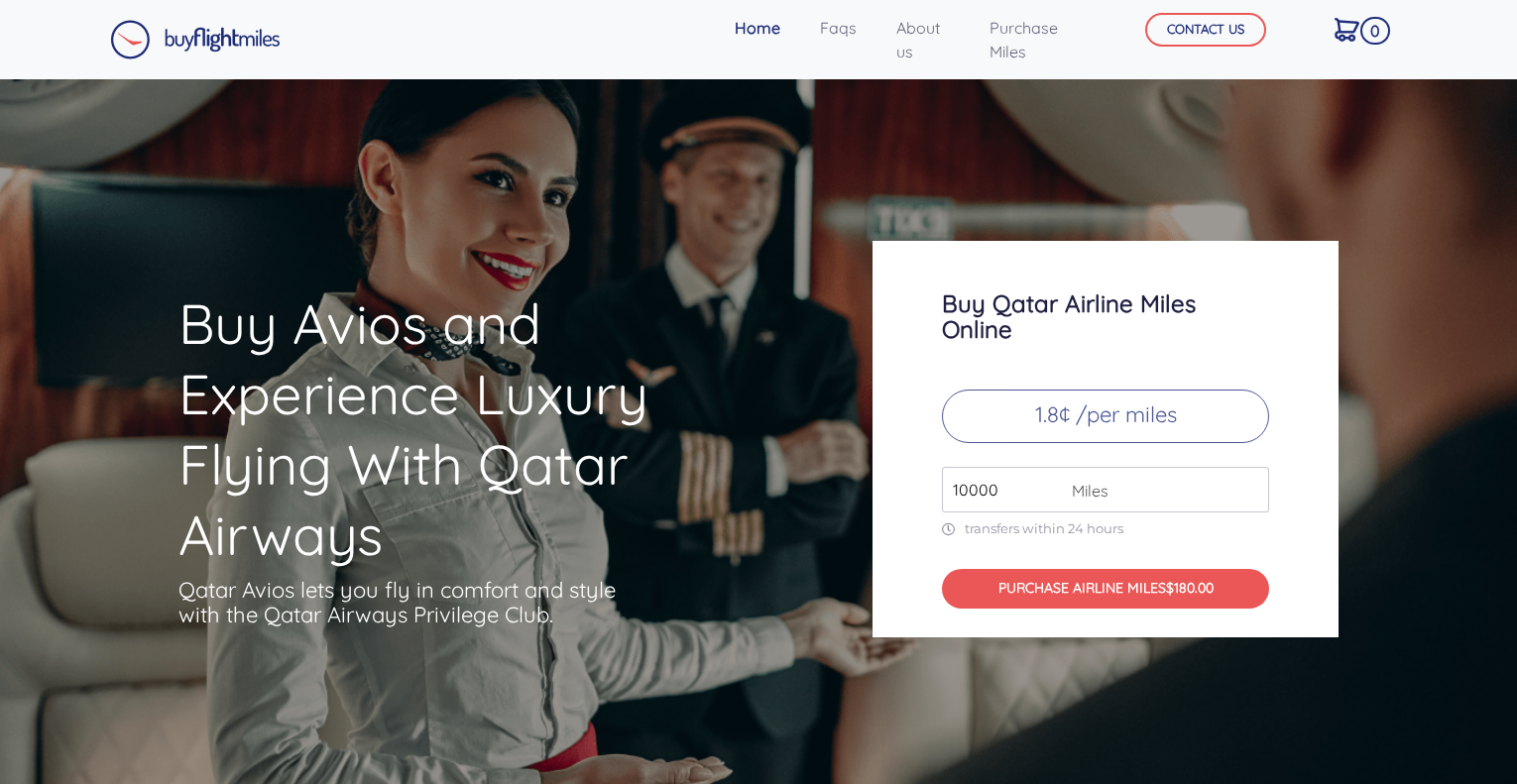 scroll, scrollTop: 0, scrollLeft: 0, axis: both 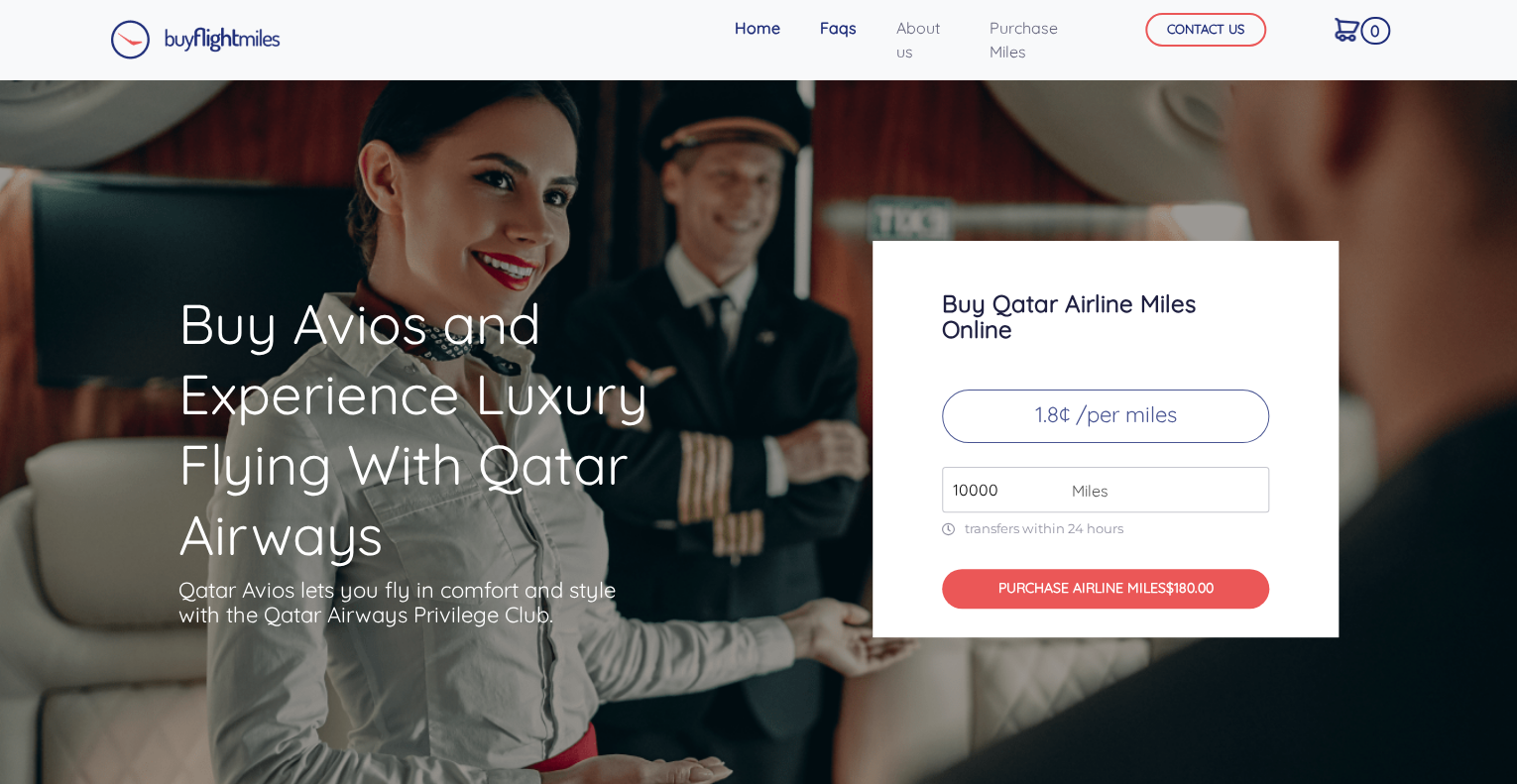 click on "Faqs" at bounding box center [838, 28] 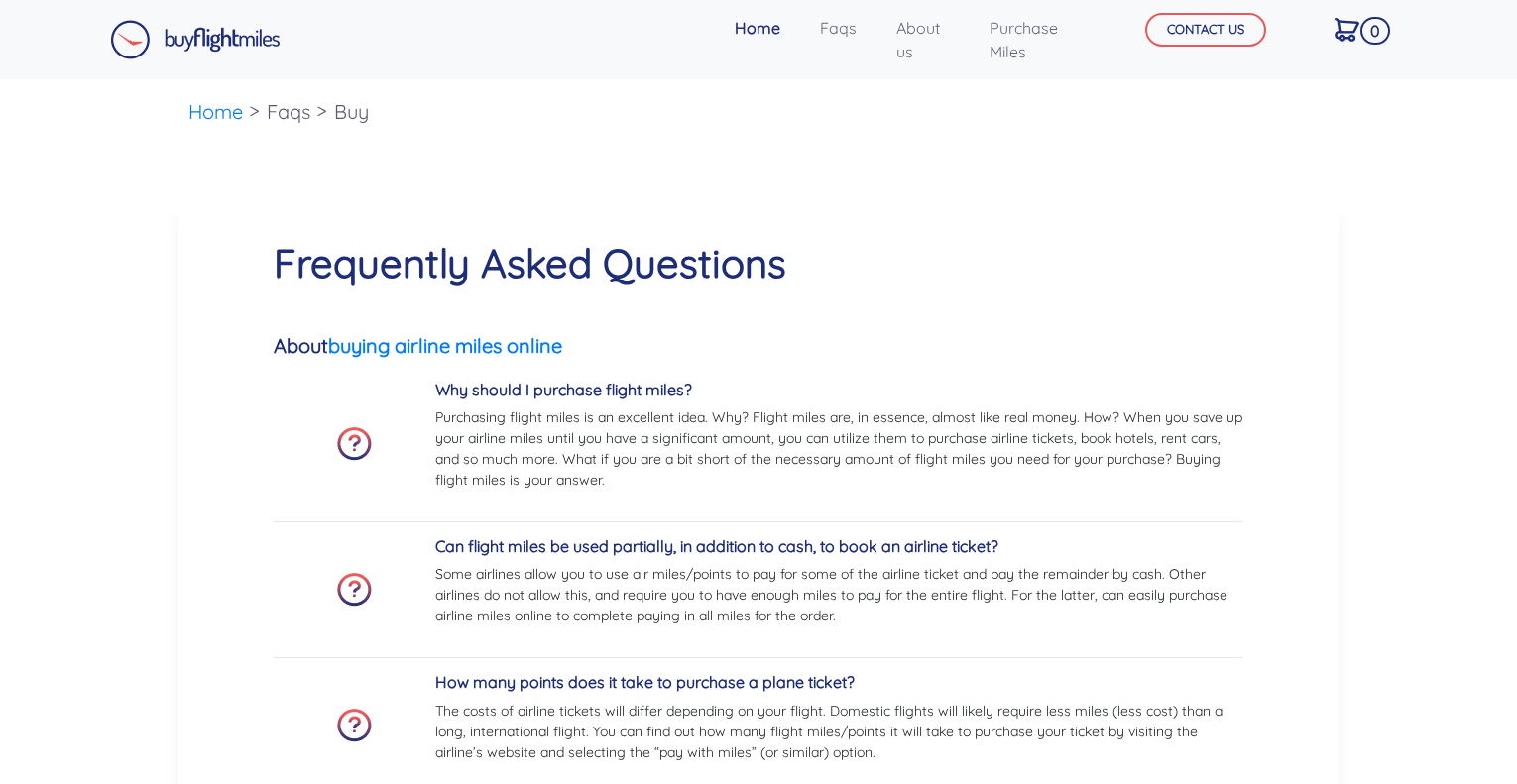 scroll, scrollTop: 0, scrollLeft: 0, axis: both 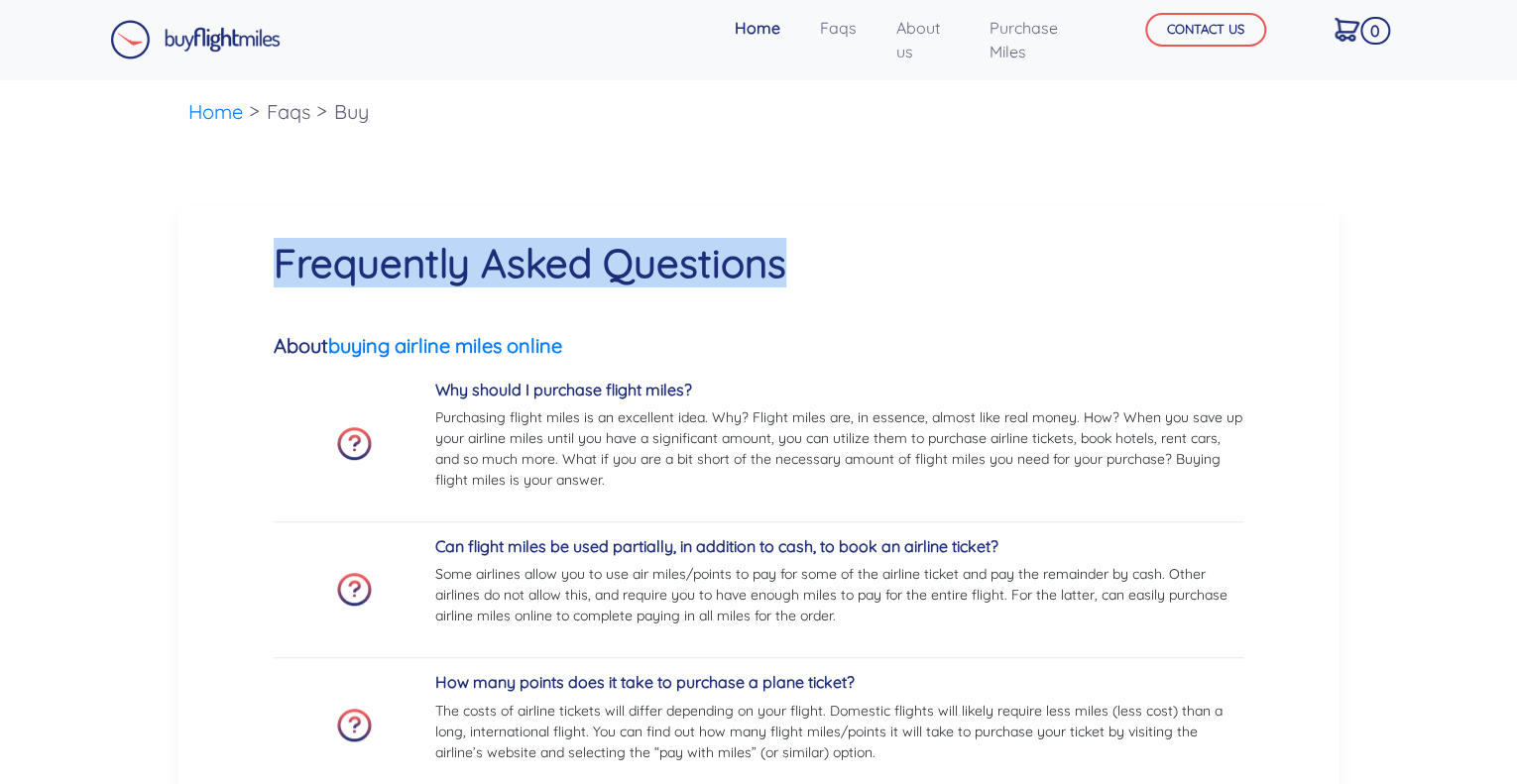drag, startPoint x: 1515, startPoint y: 138, endPoint x: 1522, endPoint y: 184, distance: 46.52956 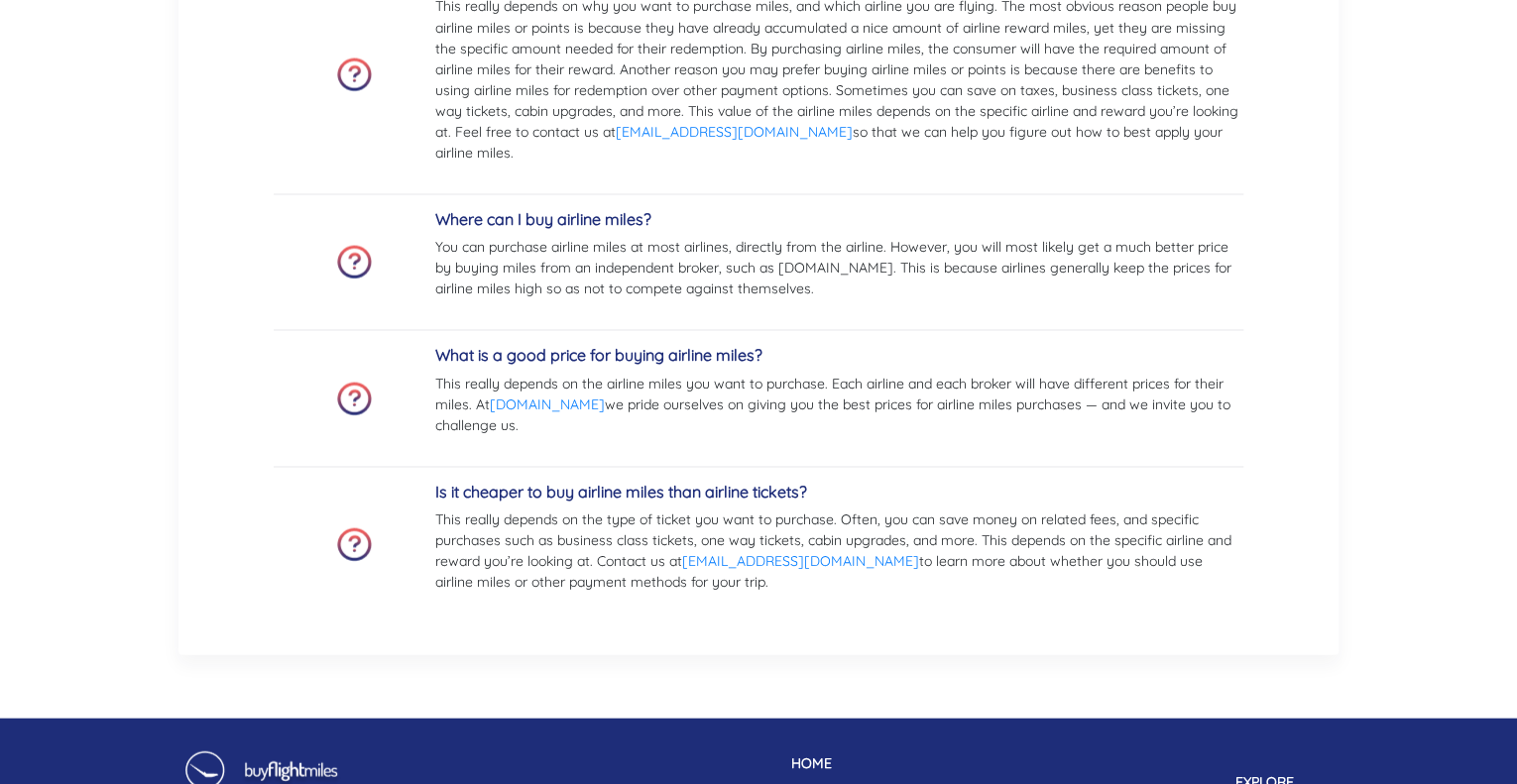 scroll, scrollTop: 1987, scrollLeft: 0, axis: vertical 